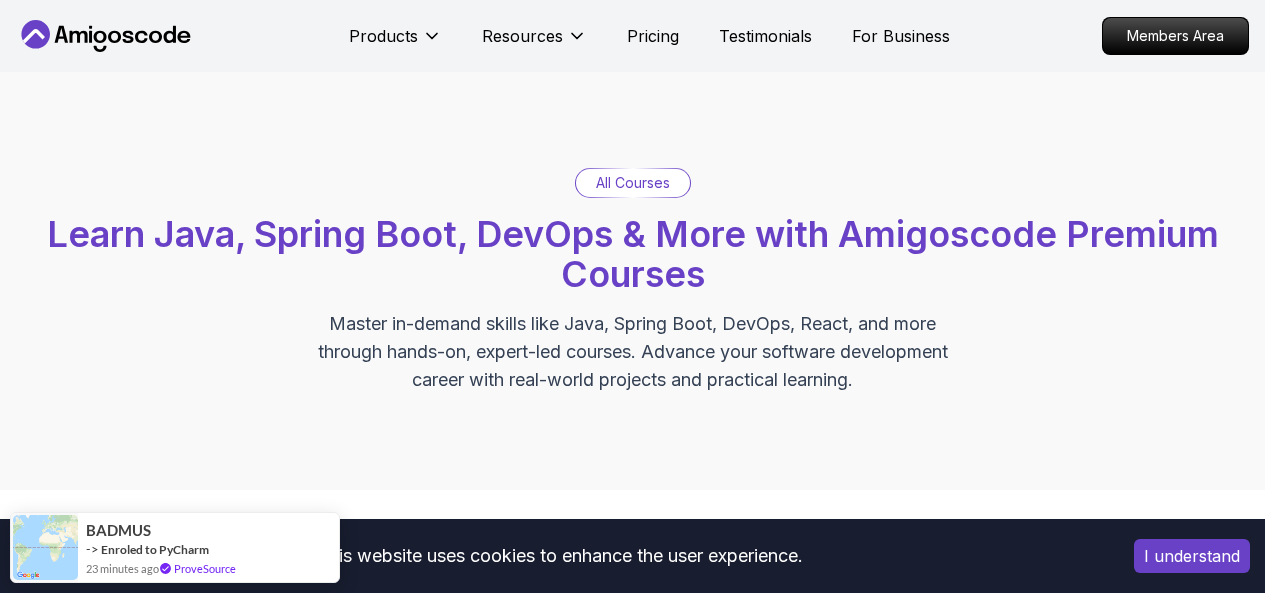 scroll, scrollTop: 0, scrollLeft: 0, axis: both 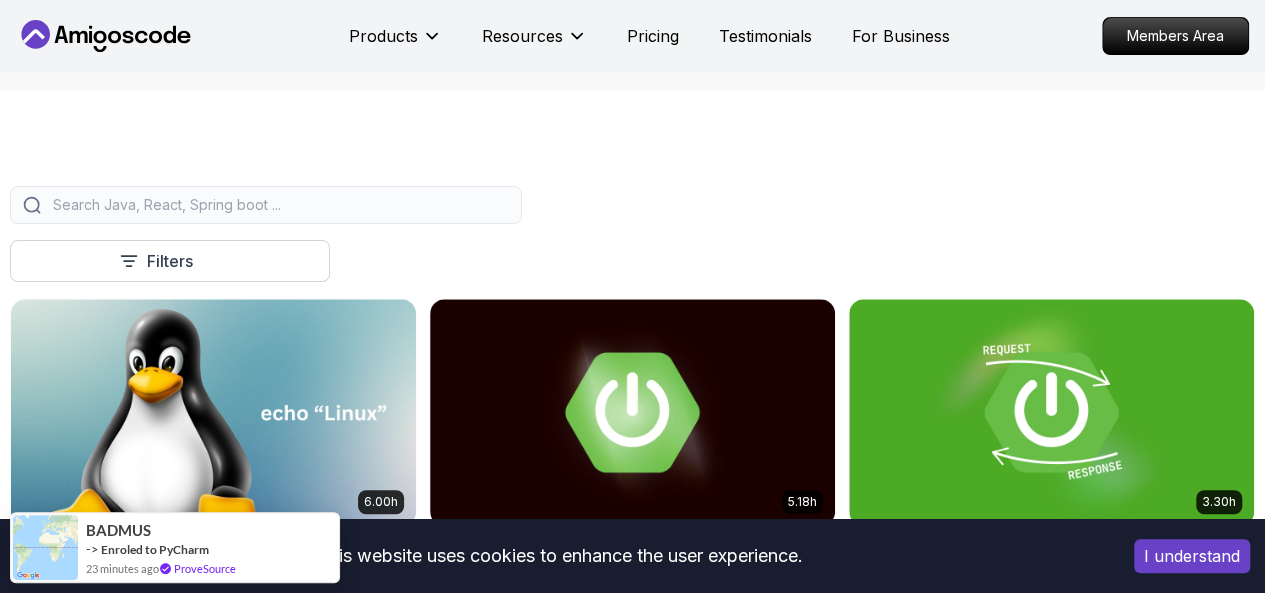 click on "I understand" at bounding box center (1192, 556) 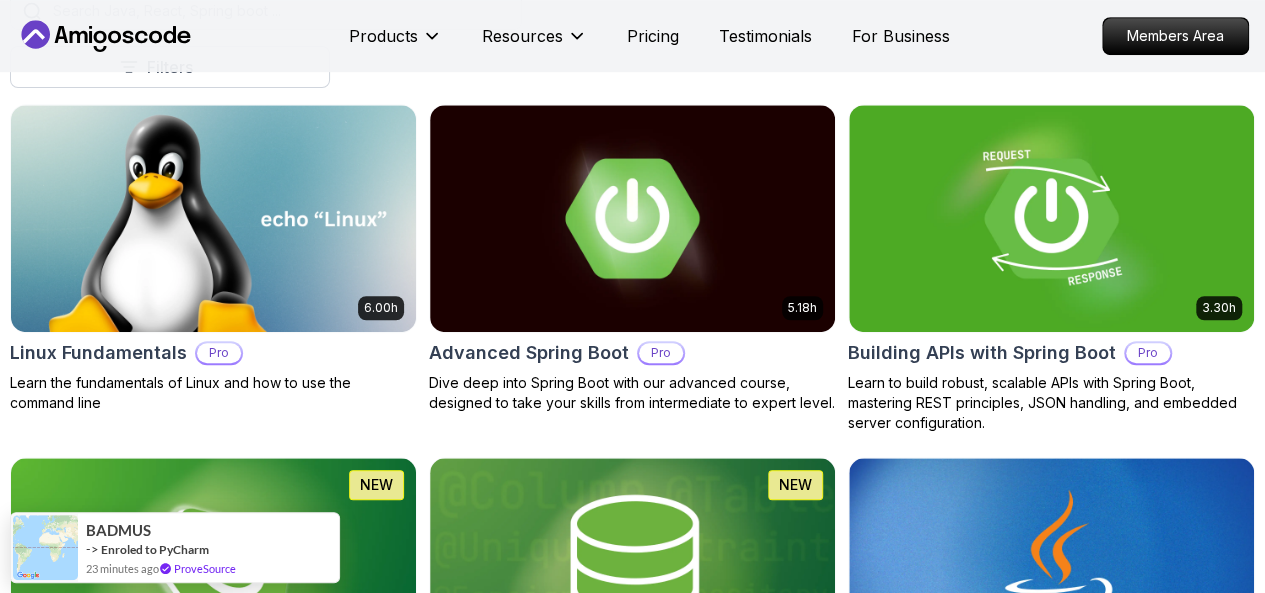 scroll, scrollTop: 600, scrollLeft: 0, axis: vertical 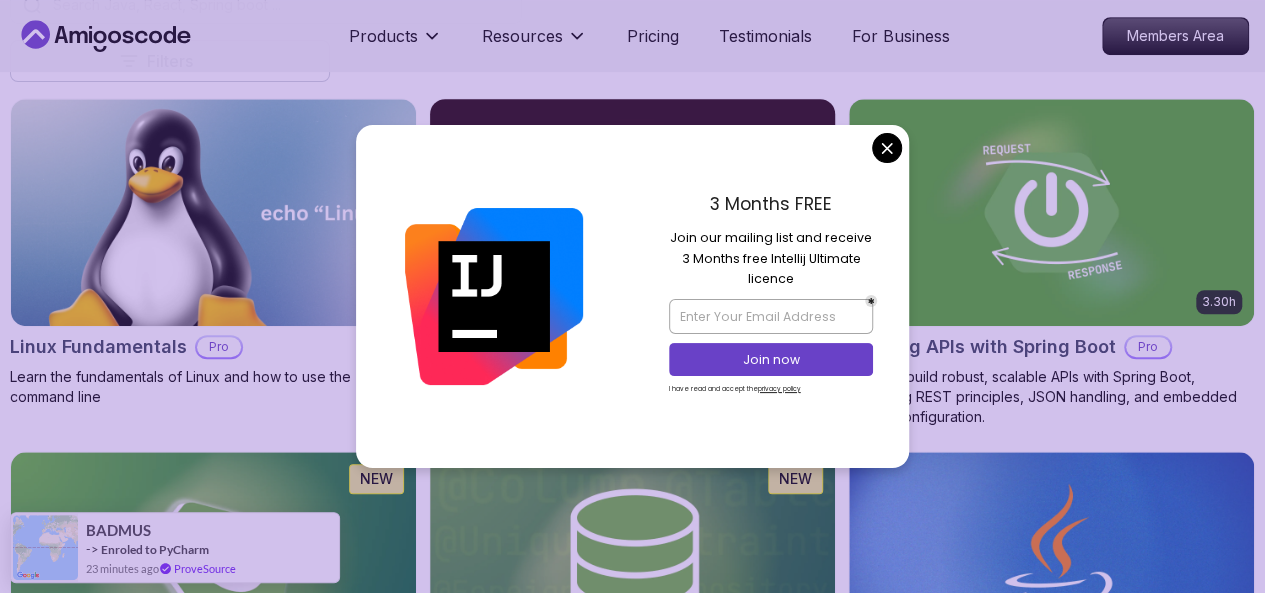 click on "Products Resources Pricing Testimonials For Business Members Area Products Resources Pricing Testimonials For Business Members Area All Courses Learn Java, Spring Boot, DevOps & More with Amigoscode Premium Courses Master in-demand skills like Java, Spring Boot, DevOps, React, and more through hands-on, expert-led courses. Advance your software development career with real-world projects and practical learning. Filters Filters Type Course Build Price Pro Free Instructors [PERSON_NAME] [PERSON_NAME] Duration 0-1 Hour 1-3 Hours +3 Hours Track Front End Back End Dev Ops Full Stack Level Junior Mid-level Senior 6.00h Linux Fundamentals Pro Learn the fundamentals of Linux and how to use the command line 5.18h Advanced Spring Boot Pro Dive deep into Spring Boot with our advanced course, designed to take your skills from intermediate to expert level. 3.30h Building APIs with Spring Boot Pro 1.67h NEW Spring Boot for Beginners Build a CRUD API with Spring Boot and PostgreSQL database using Spring Data JPA and Spring AI" at bounding box center [632, 4693] 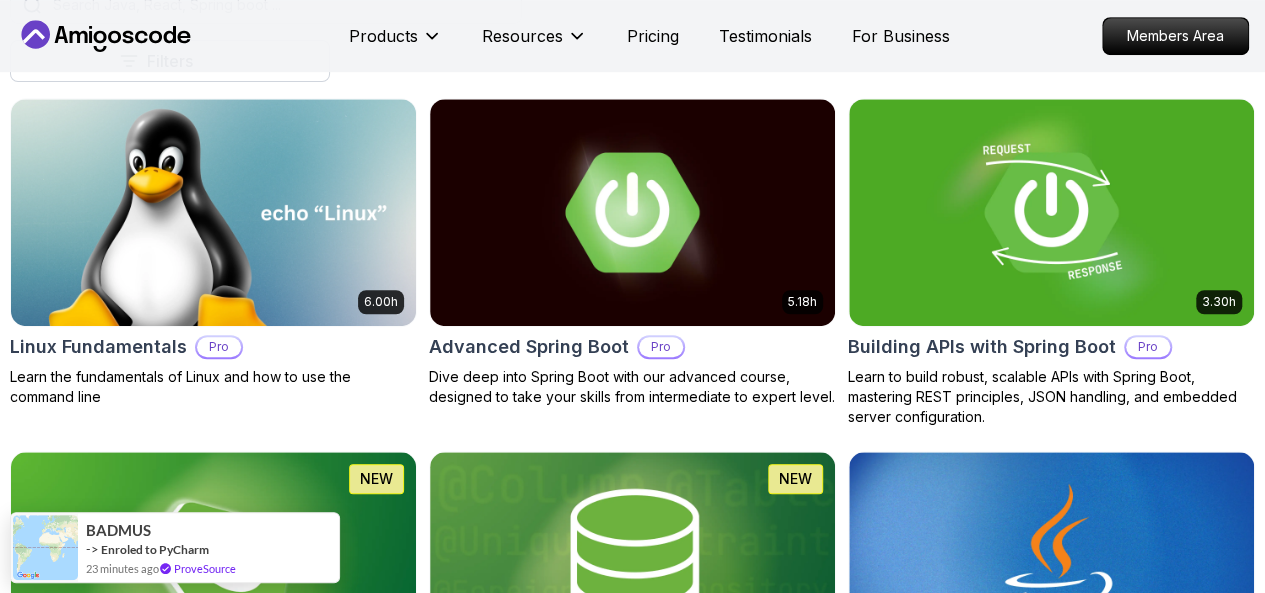 drag, startPoint x: 84, startPoint y: 312, endPoint x: 131, endPoint y: 315, distance: 47.095646 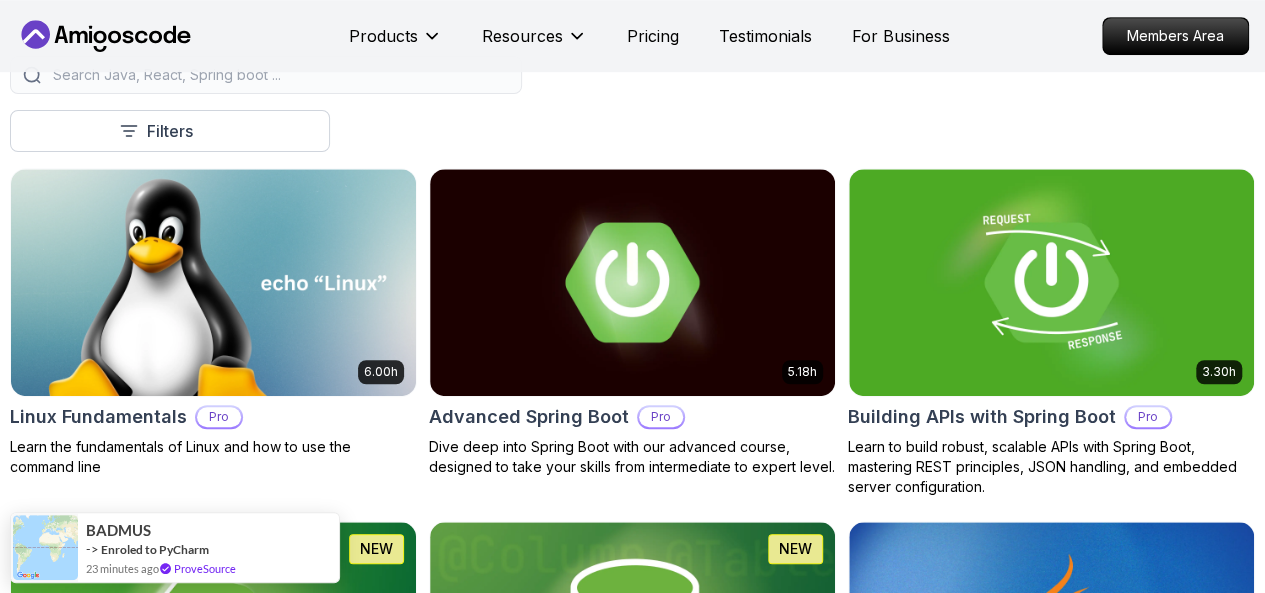 scroll, scrollTop: 500, scrollLeft: 0, axis: vertical 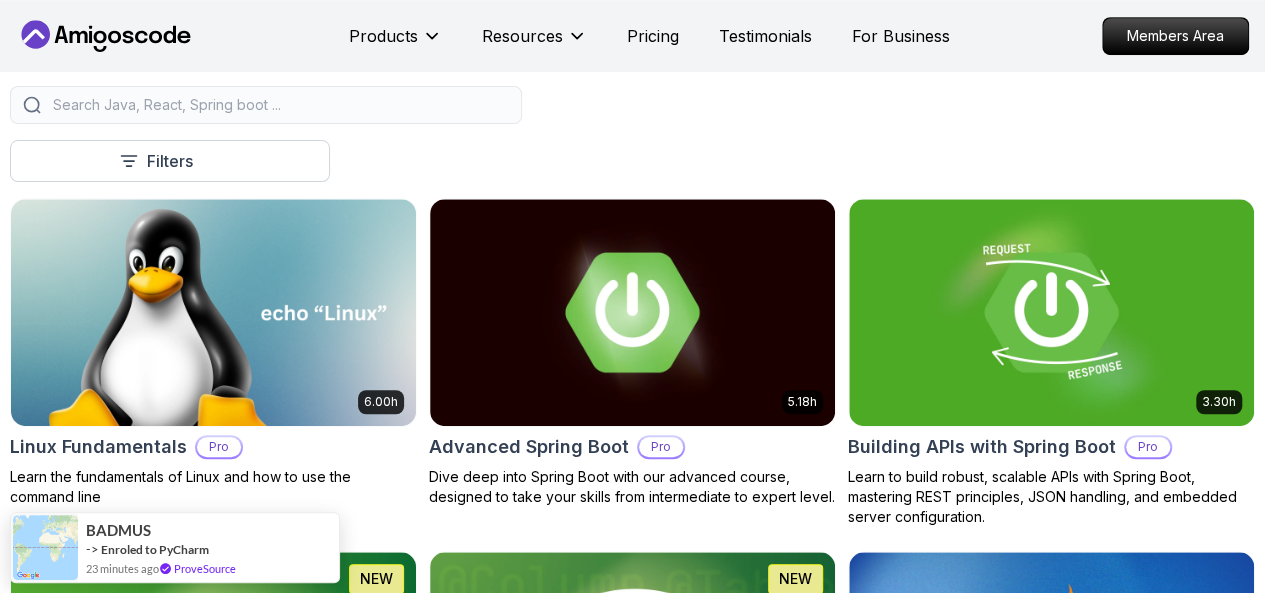 drag, startPoint x: 50, startPoint y: 291, endPoint x: 89, endPoint y: 297, distance: 39.45884 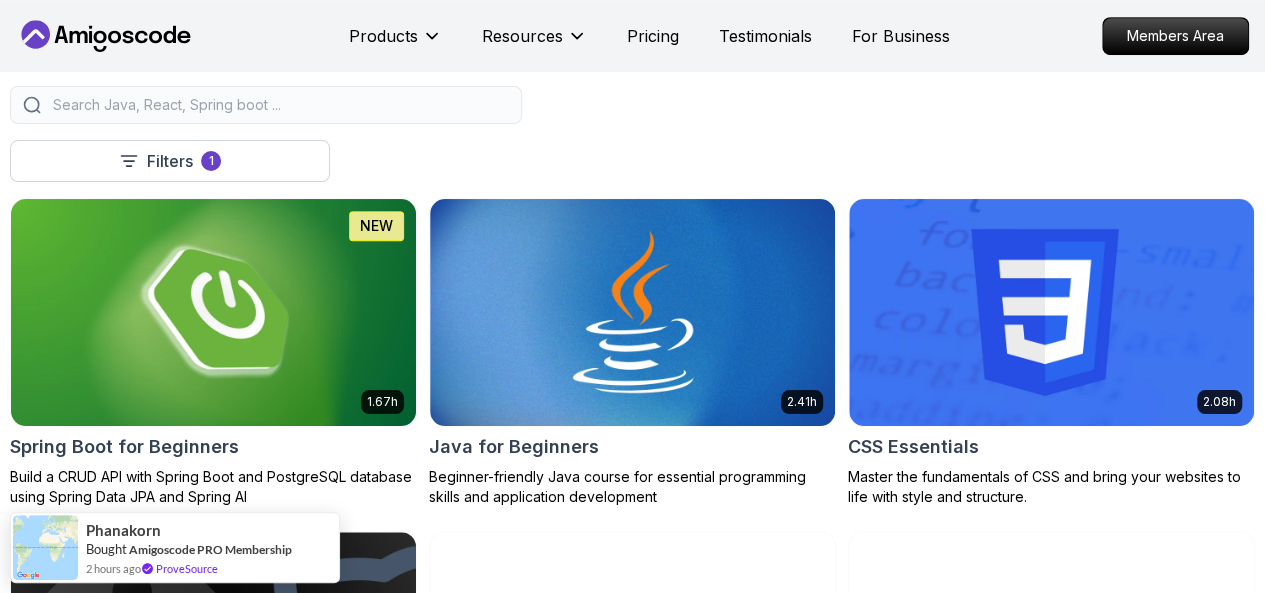 click on "Pro" at bounding box center [0, 0] 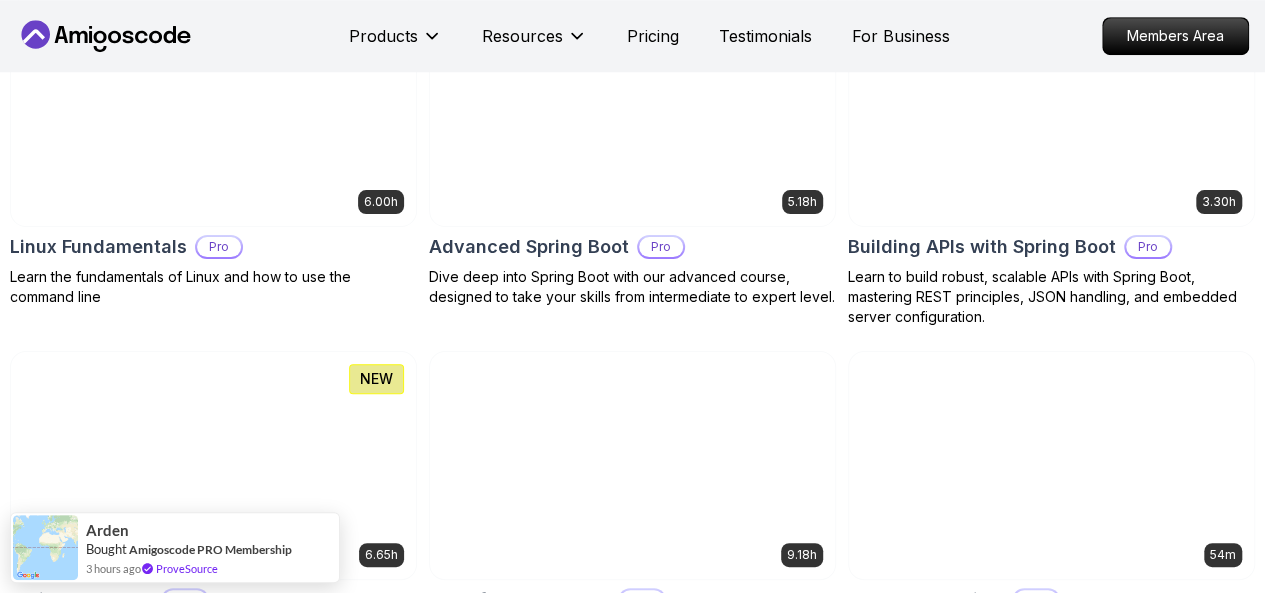 scroll, scrollTop: 900, scrollLeft: 0, axis: vertical 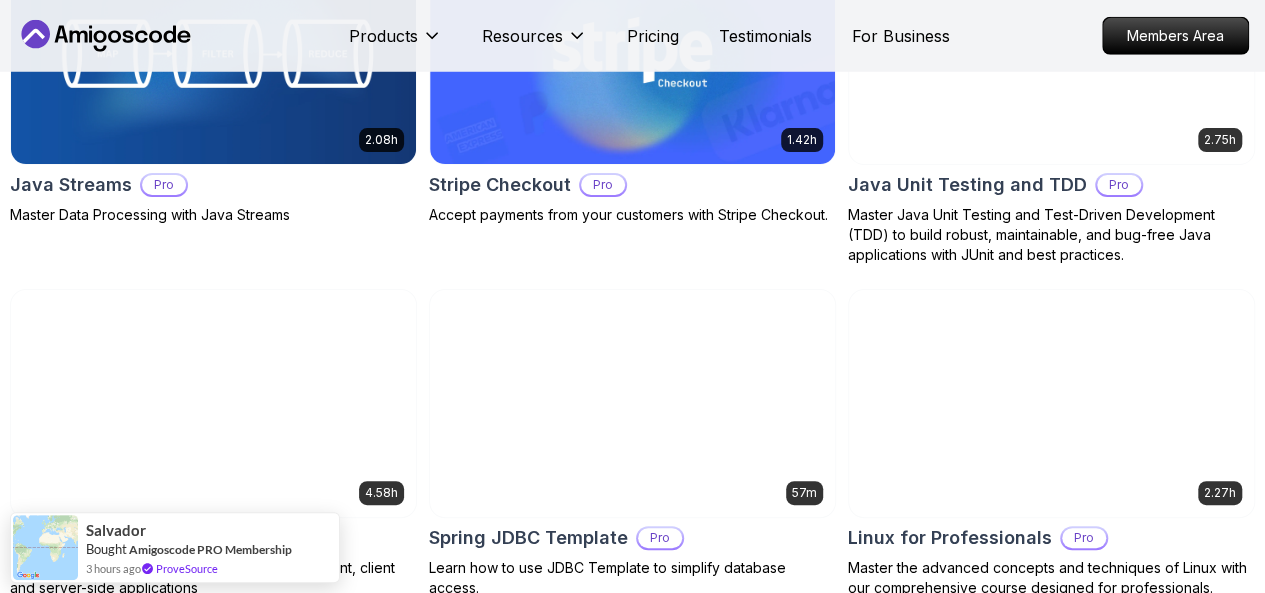 click on "Free" at bounding box center (0, 0) 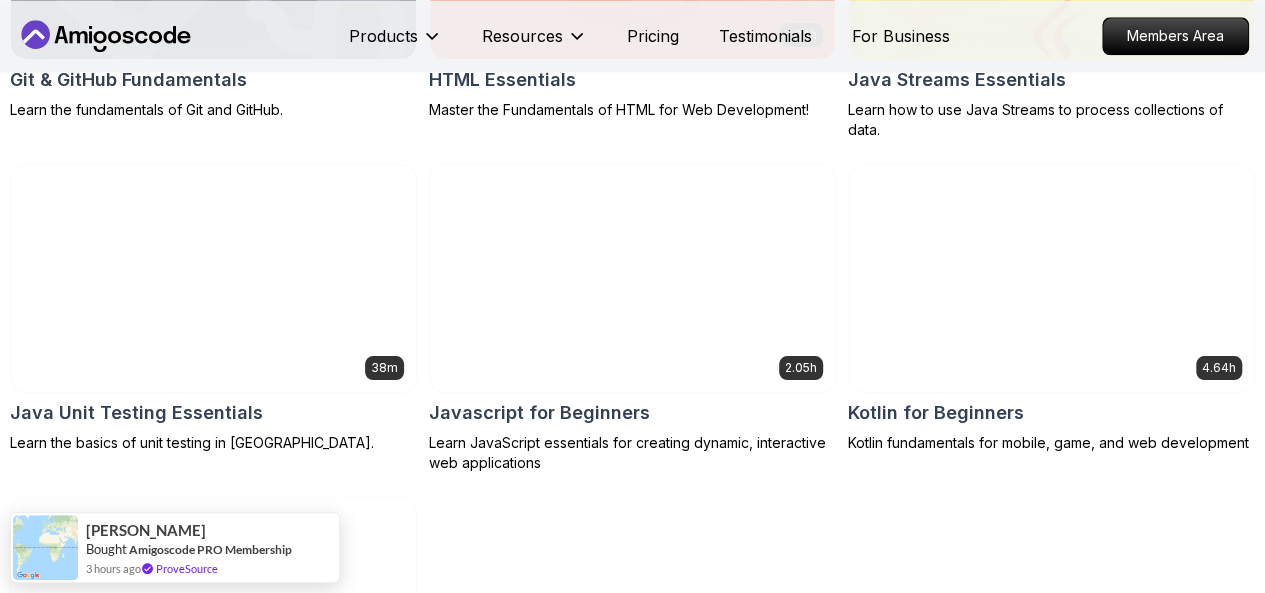 scroll, scrollTop: 1100, scrollLeft: 0, axis: vertical 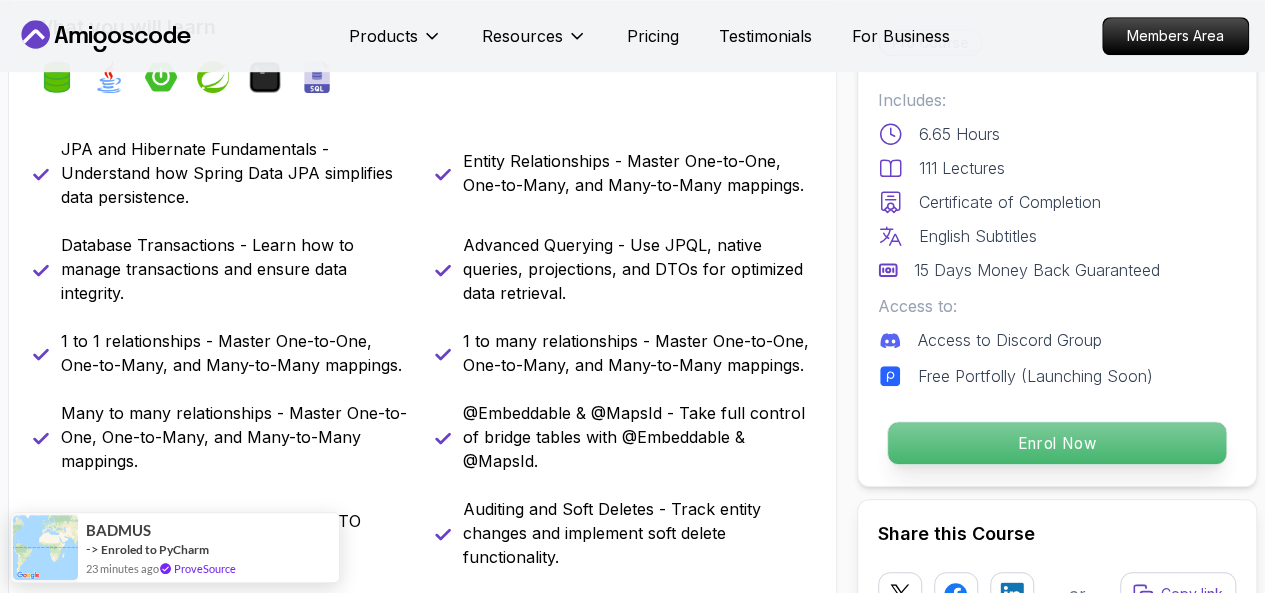 click on "Enrol Now" at bounding box center (1057, 443) 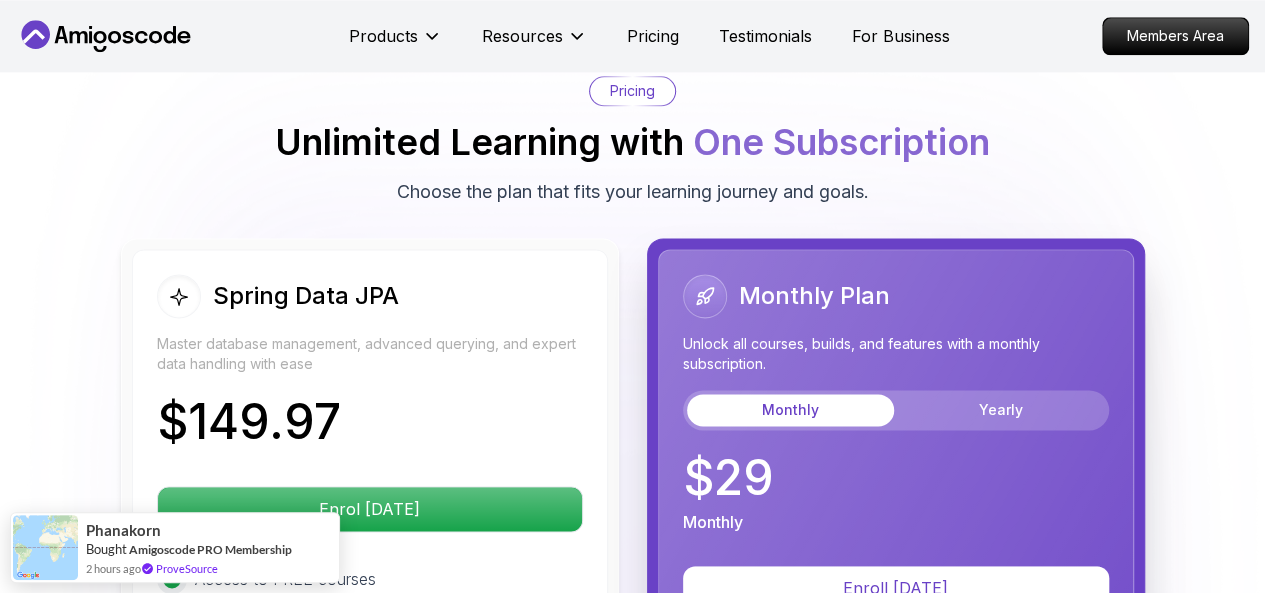 scroll, scrollTop: 5023, scrollLeft: 0, axis: vertical 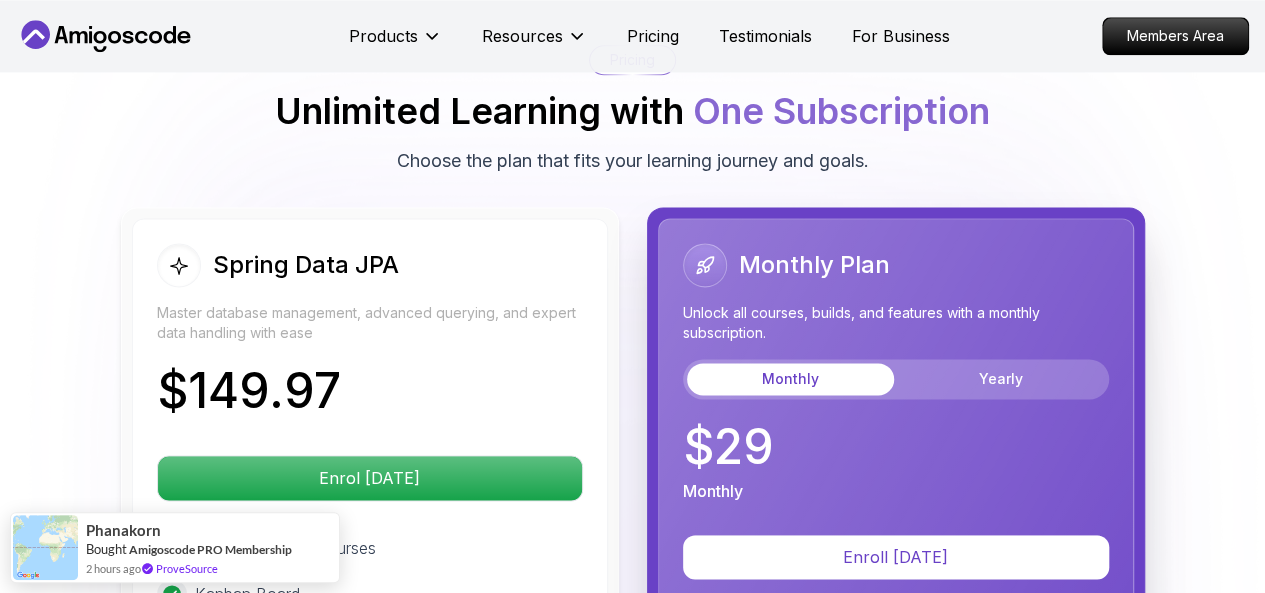 click on "Products Resources Pricing Testimonials For Business Members Area Products Resources Pricing Testimonials For Business Members Area Spring Data JPA Master database management, advanced querying, and expert data handling with ease Mama Samba Braima Djalo  /   Instructor Pro Course Includes: 6.65 Hours 111 Lectures Certificate of Completion English Subtitles 15 Days Money Back Guaranteed Access to: Access to Discord Group Free Portfolly (Launching Soon) Enrol Now Share this Course or Copy link Got a Team of 5 or More? With one subscription, give your entire team access to all courses and features. Check our Business Plan Mama Samba Braima Djalo  /   Instructor What you will learn spring-data-jpa java spring-boot spring terminal sql JPA and Hibernate Fundamentals - Understand how Spring Data JPA simplifies data persistence. Entity Relationships - Master One-to-One, One-to-Many, and Many-to-Many mappings. Database Transactions - Learn how to manage transactions and ensure data integrity." at bounding box center (632, 651) 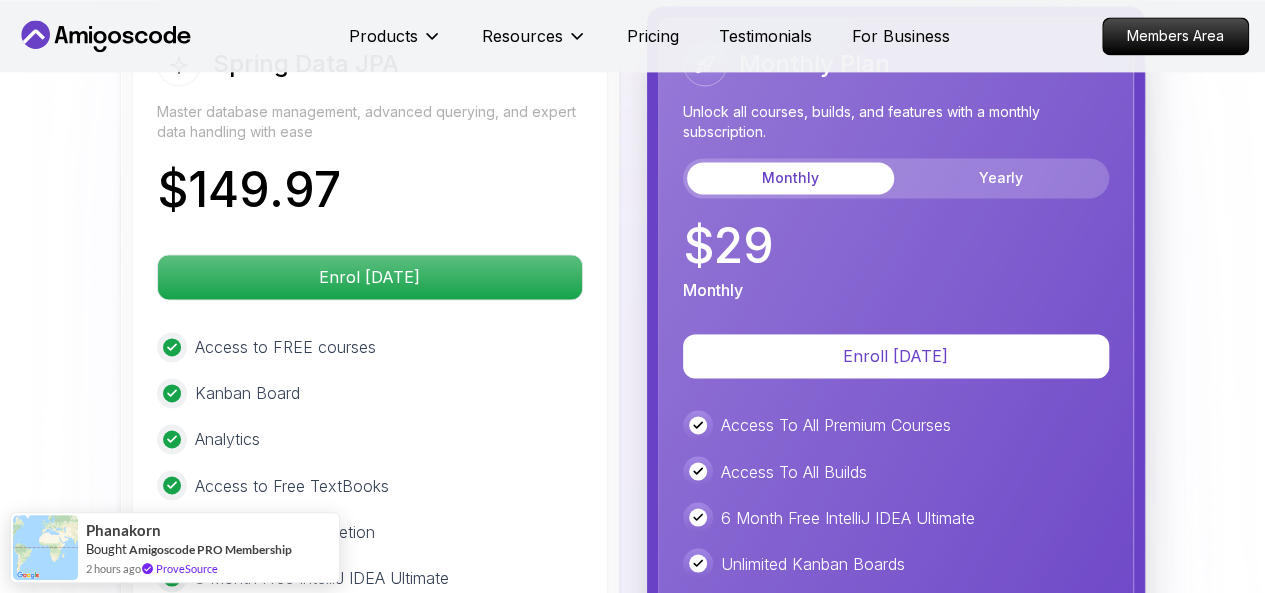 scroll, scrollTop: 5223, scrollLeft: 0, axis: vertical 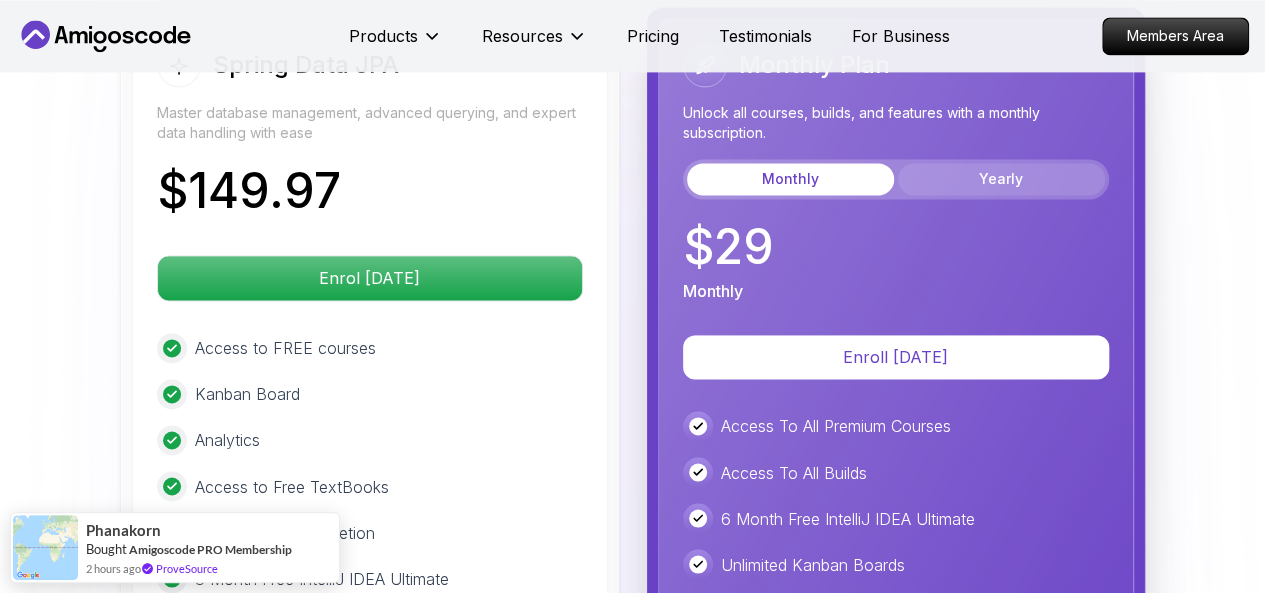 click on "Yearly" at bounding box center (1001, 179) 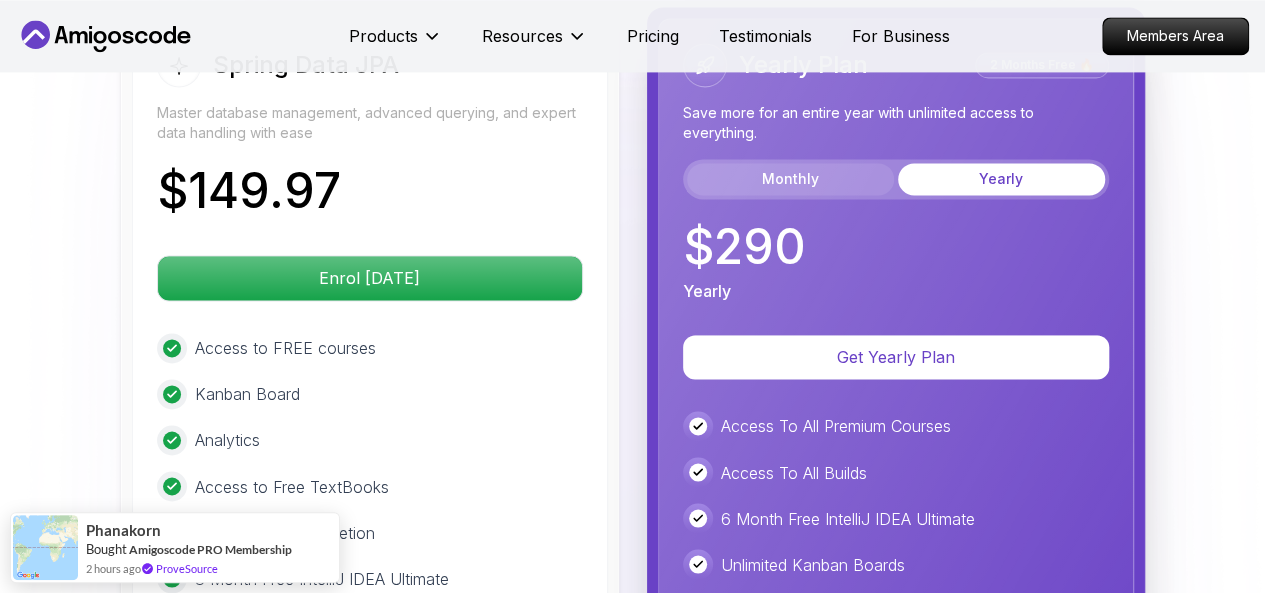click on "Monthly" at bounding box center (790, 179) 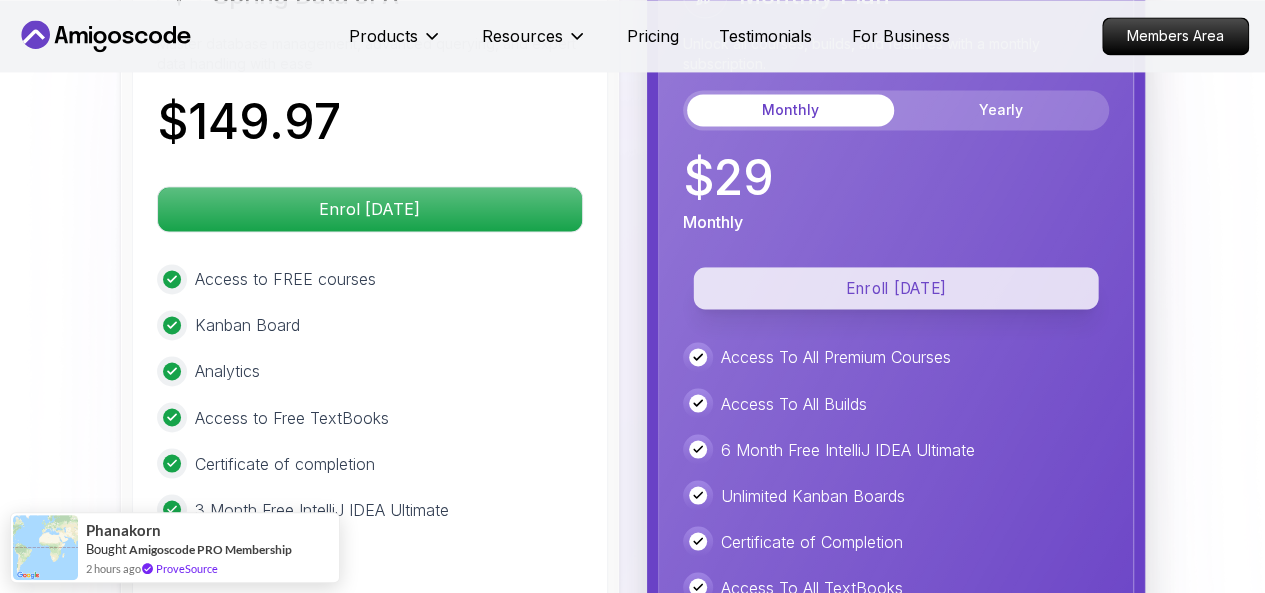 scroll, scrollTop: 5323, scrollLeft: 0, axis: vertical 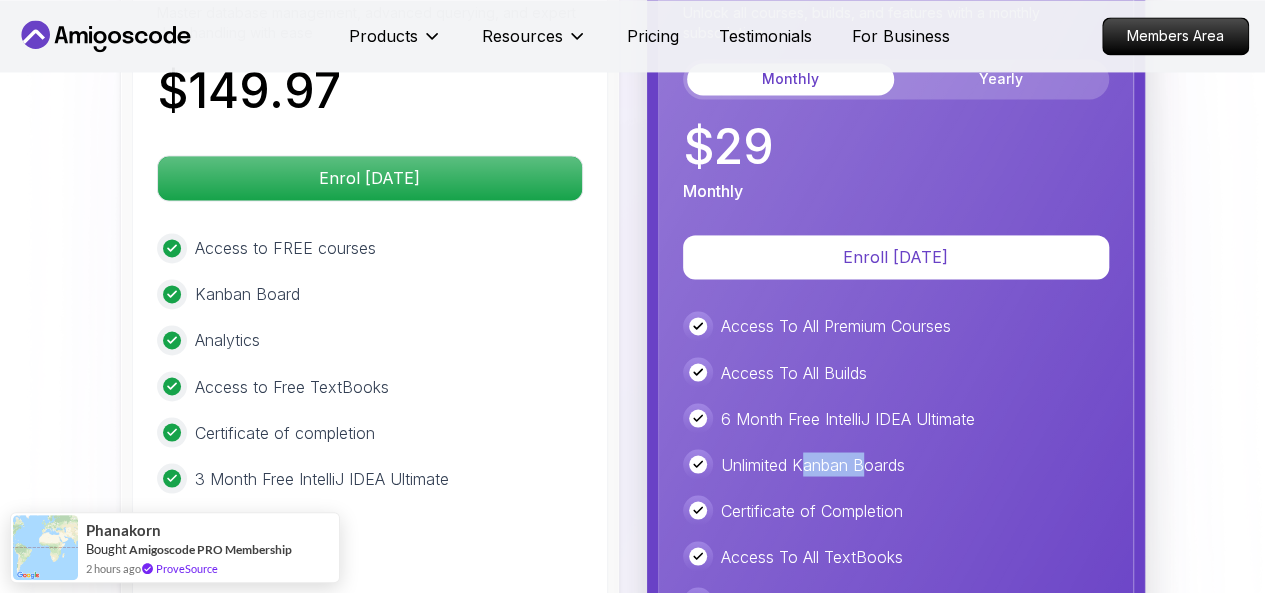 drag, startPoint x: 810, startPoint y: 446, endPoint x: 875, endPoint y: 451, distance: 65.192024 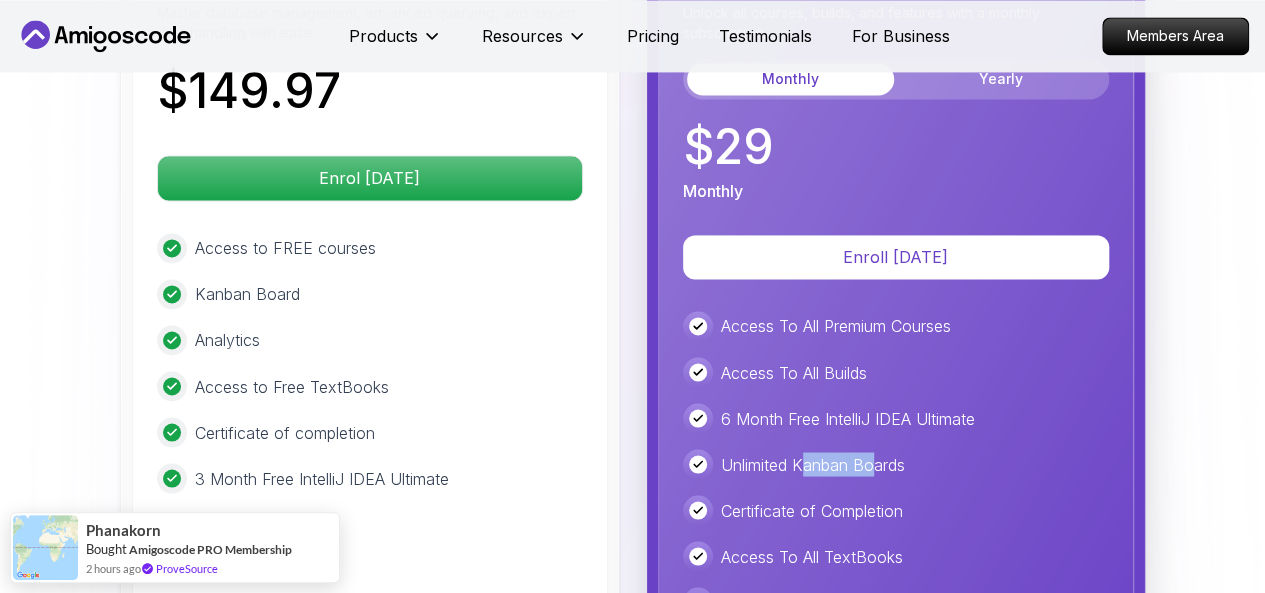 click on "Unlimited Kanban Boards" at bounding box center [813, 464] 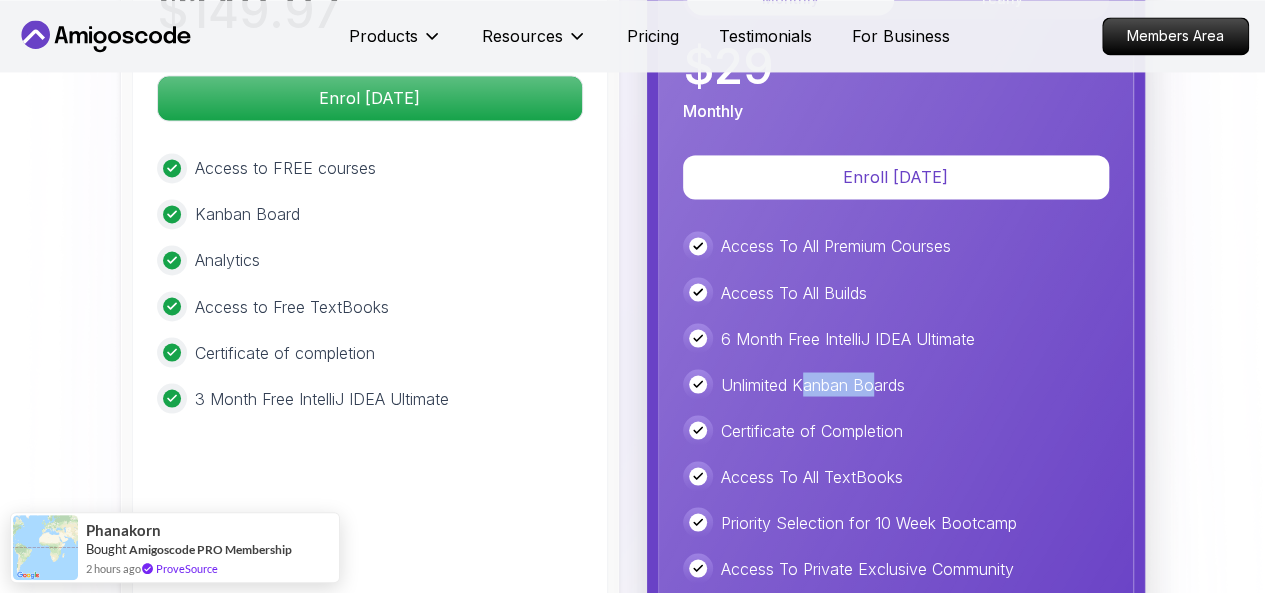 scroll, scrollTop: 5523, scrollLeft: 0, axis: vertical 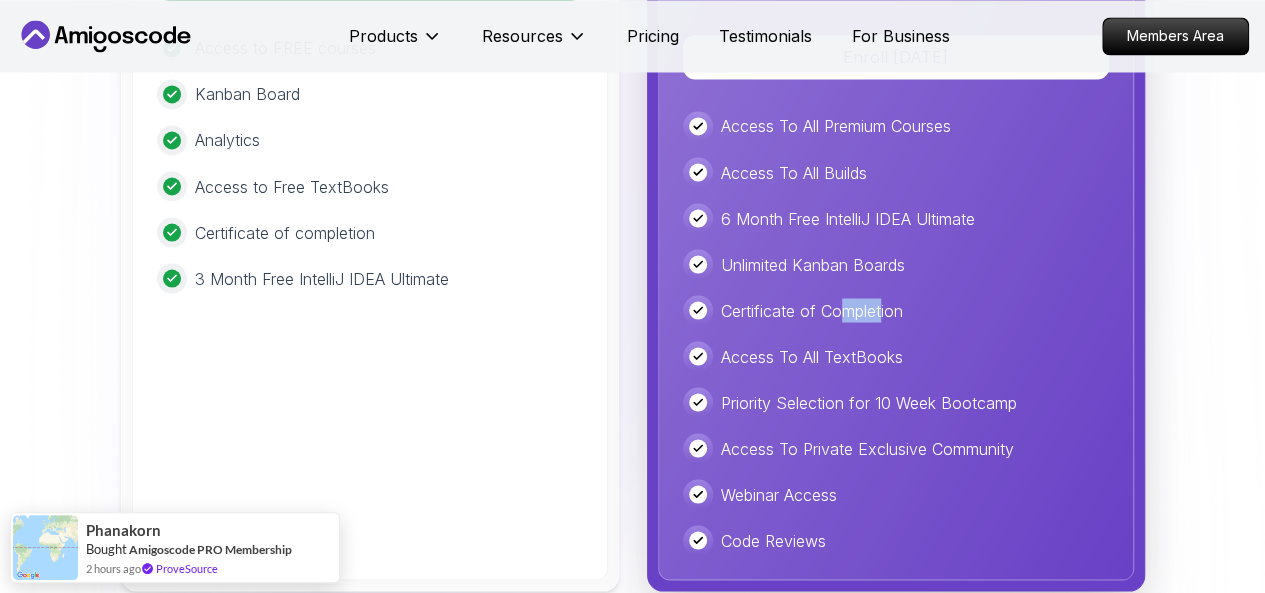 drag, startPoint x: 856, startPoint y: 288, endPoint x: 892, endPoint y: 301, distance: 38.27532 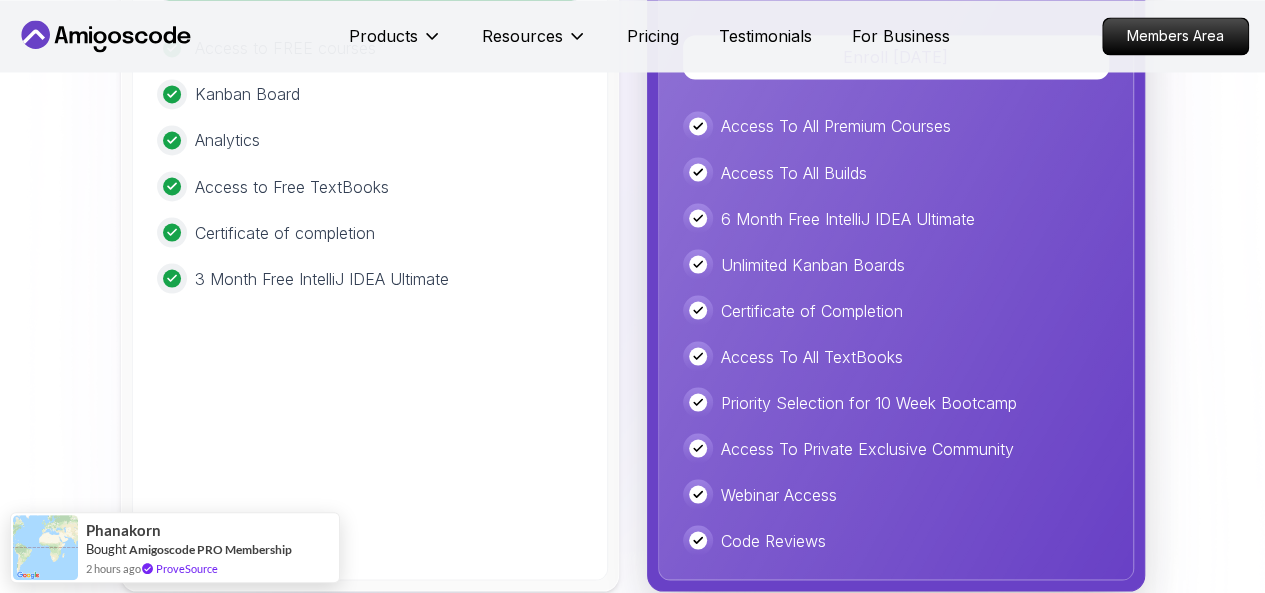 click on "Certificate of Completion" at bounding box center [812, 310] 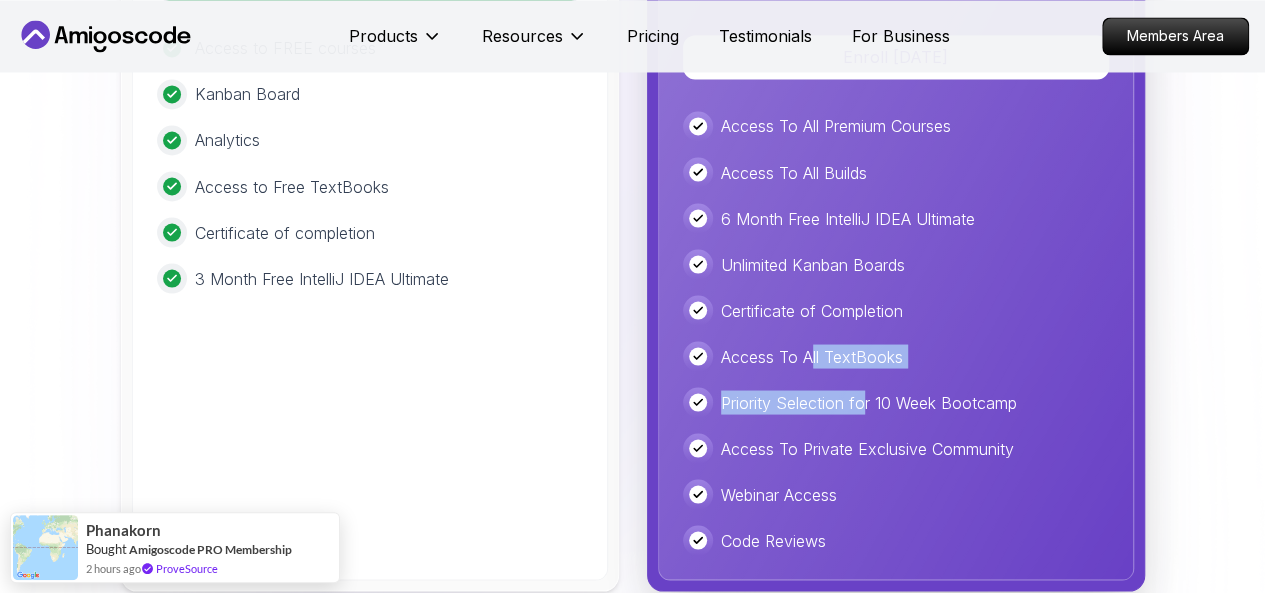 drag, startPoint x: 850, startPoint y: 355, endPoint x: 868, endPoint y: 360, distance: 18.681541 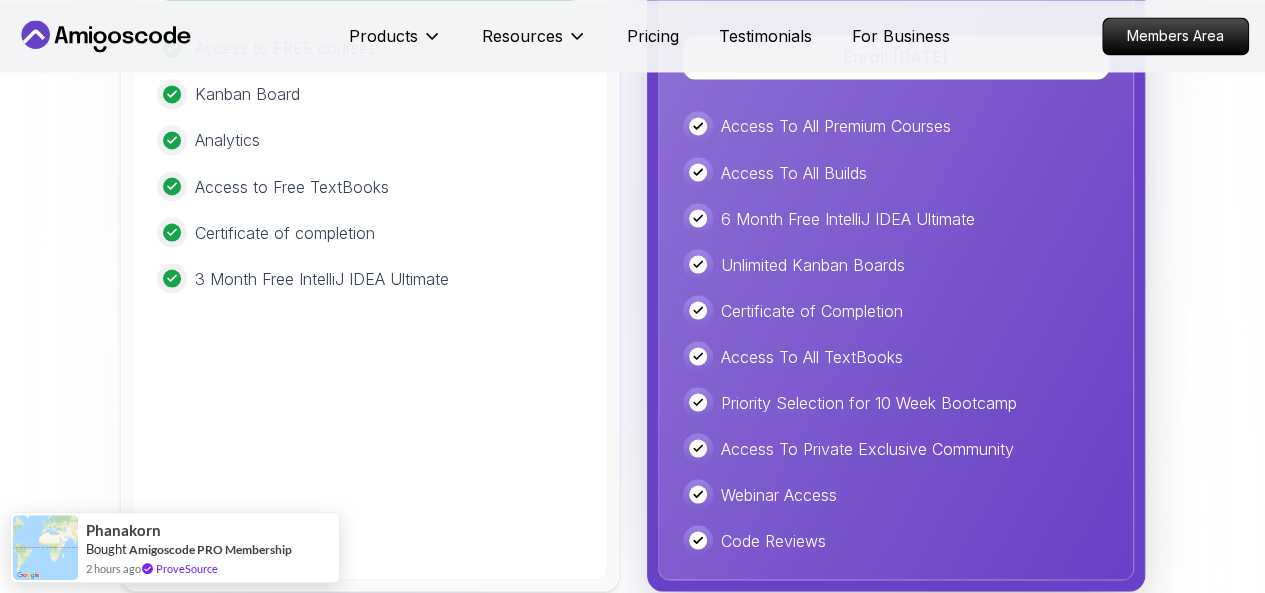 click on "Access To All Premium Courses Access To All Builds 6 Month Free IntelliJ IDEA Ultimate Unlimited Kanban Boards Certificate of Completion Access To All TextBooks Priority Selection for 10 Week Bootcamp Access To Private Exclusive Community Webinar Access Code Reviews" at bounding box center (896, 333) 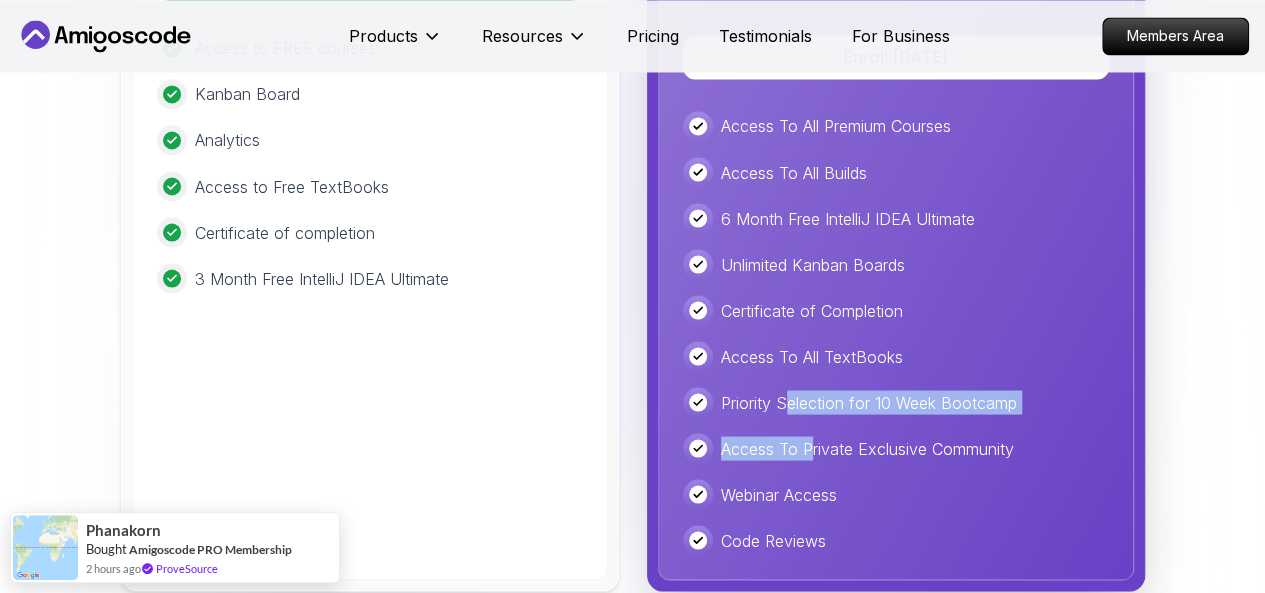 click on "Access To All Premium Courses Access To All Builds 6 Month Free IntelliJ IDEA Ultimate Unlimited Kanban Boards Certificate of Completion Access To All TextBooks Priority Selection for 10 Week Bootcamp Access To Private Exclusive Community Webinar Access Code Reviews" at bounding box center (896, 333) 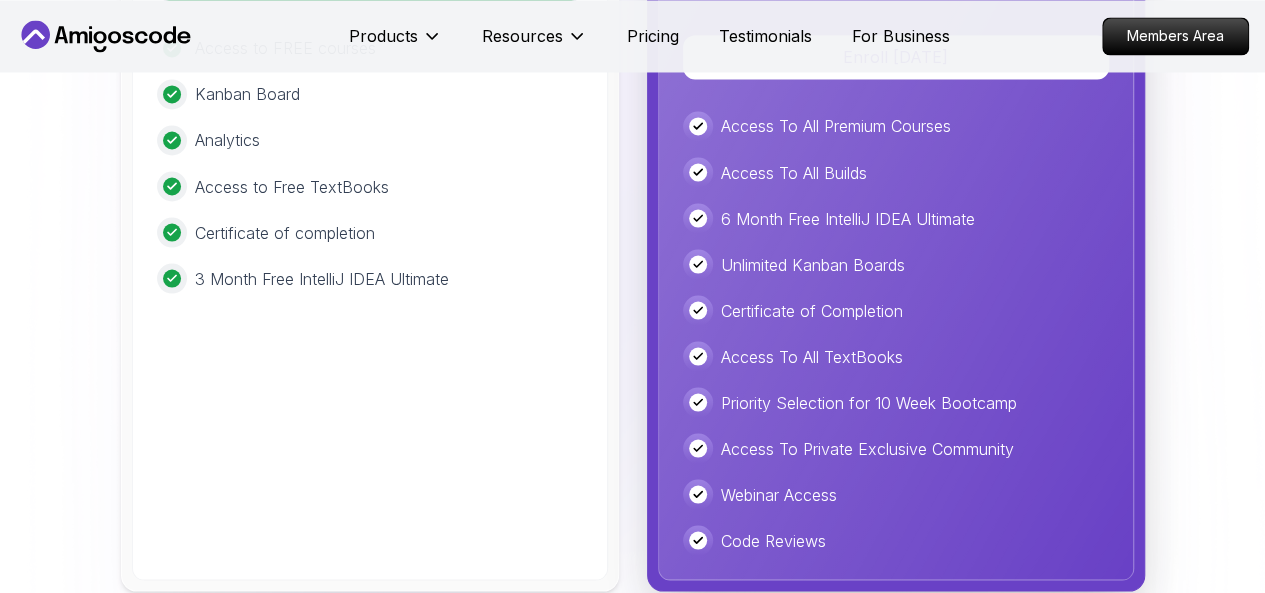 click on "Access To Private Exclusive Community" at bounding box center (867, 448) 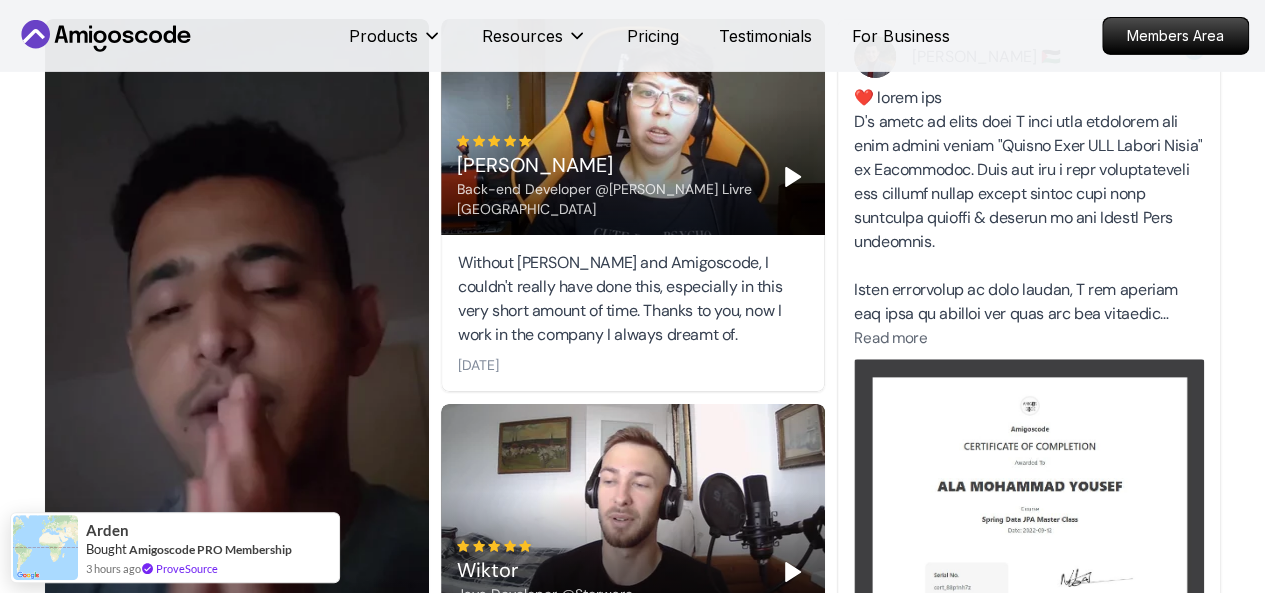 scroll, scrollTop: 7223, scrollLeft: 0, axis: vertical 